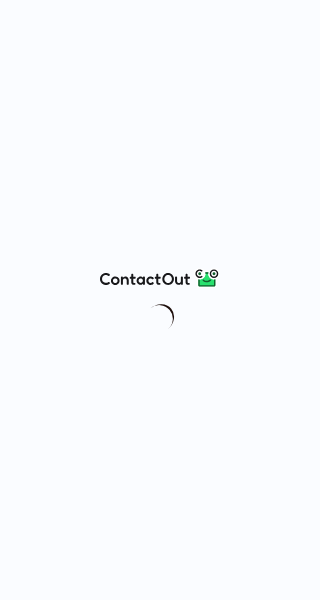 scroll, scrollTop: 0, scrollLeft: 0, axis: both 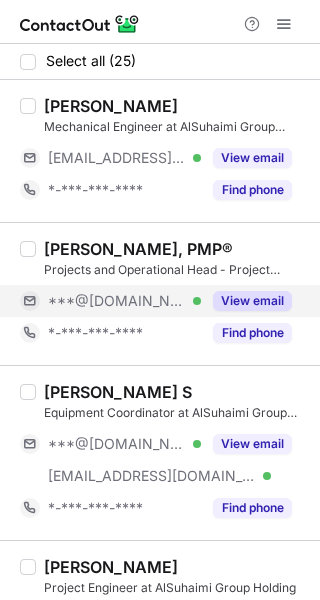 click on "View email" at bounding box center (252, 301) 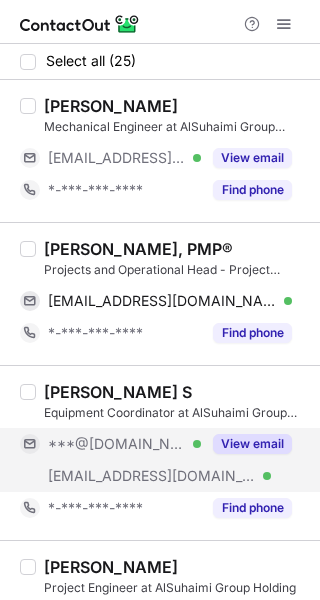 click on "View email" at bounding box center (252, 444) 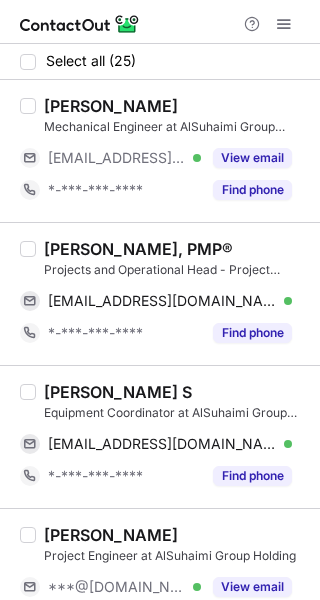 click on "NAYAN JAGTAP, PMP®" at bounding box center [138, 249] 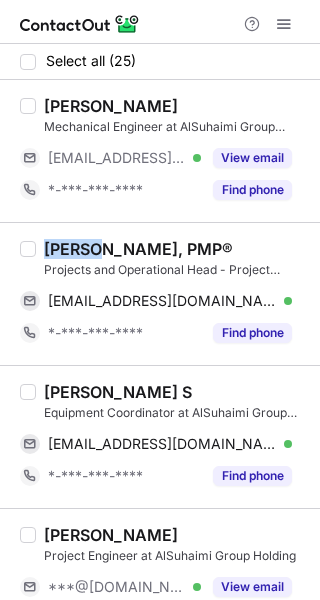 click on "NAYAN JAGTAP, PMP®" at bounding box center [138, 249] 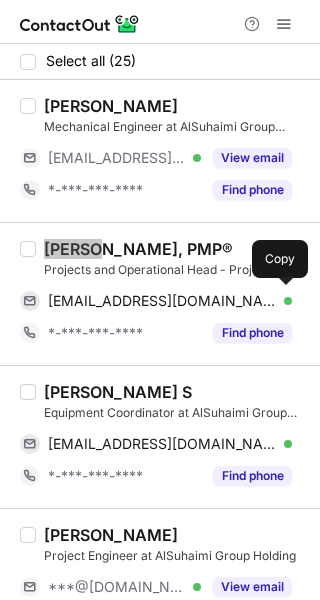 click on "nsjagtap97@gmail.com Verified" at bounding box center [170, 301] 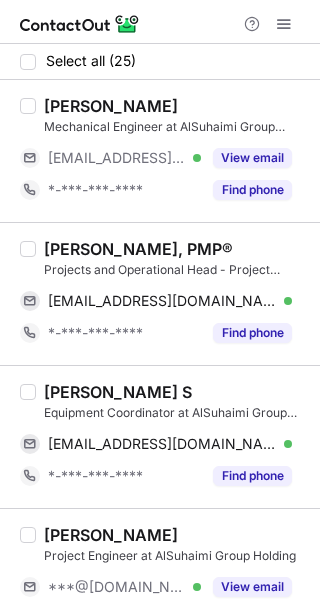click on "shaju S" at bounding box center (118, 392) 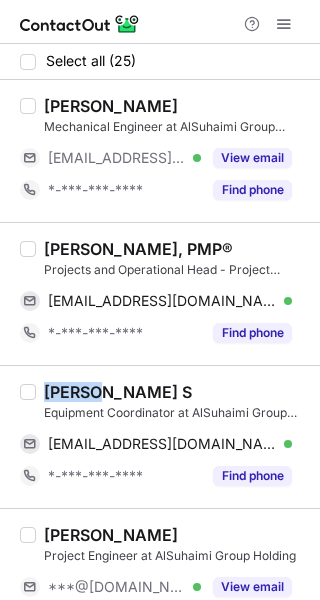 click on "shaju S" at bounding box center [118, 392] 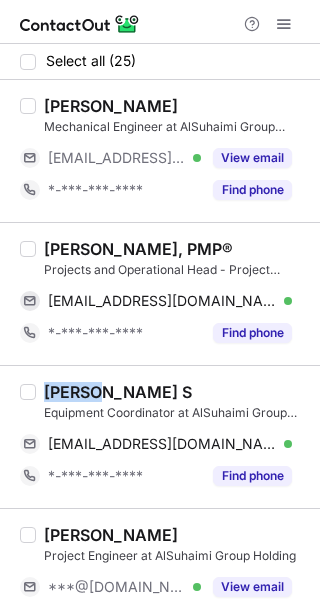 drag, startPoint x: 226, startPoint y: 432, endPoint x: 312, endPoint y: 419, distance: 86.977005 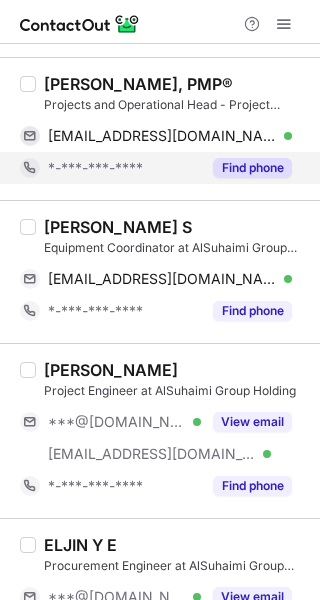 scroll, scrollTop: 166, scrollLeft: 0, axis: vertical 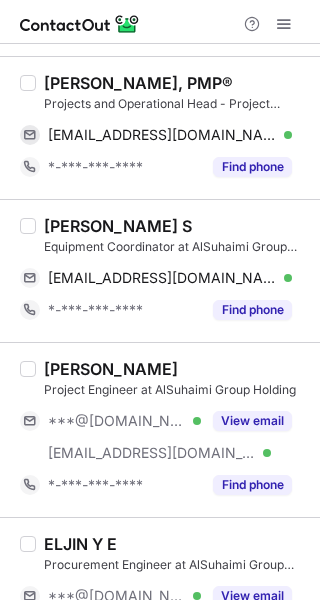 click on "ADARSH R LAL Project Engineer at AlSuhaimi Group Holding ***@gmail.com Verified ***@alsuhaimi.com Verified View email *-***-***-**** Find phone" at bounding box center [172, 430] 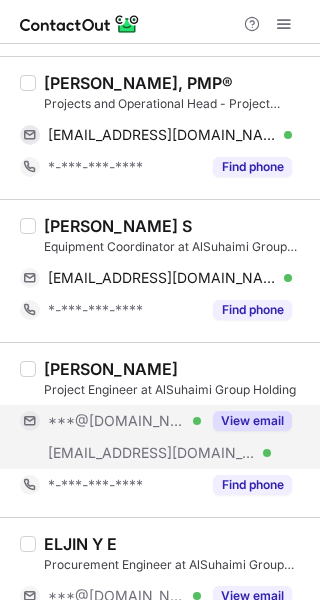 click on "View email" at bounding box center [252, 421] 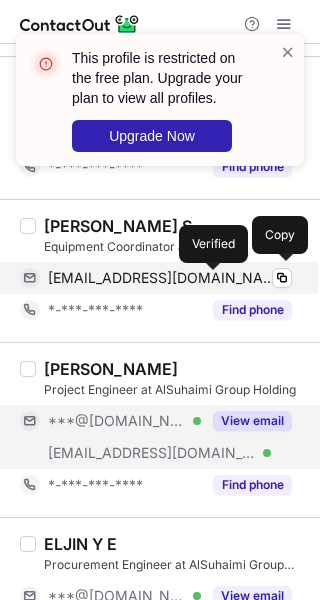 scroll, scrollTop: 333, scrollLeft: 0, axis: vertical 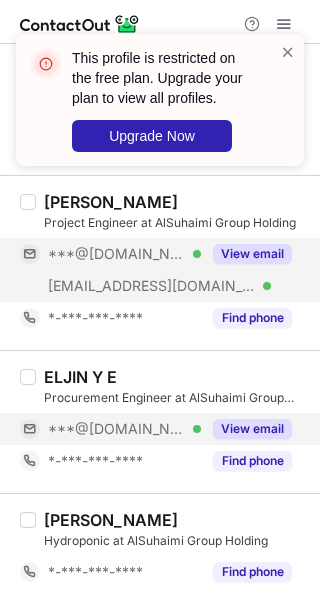 click on "View email" at bounding box center (252, 429) 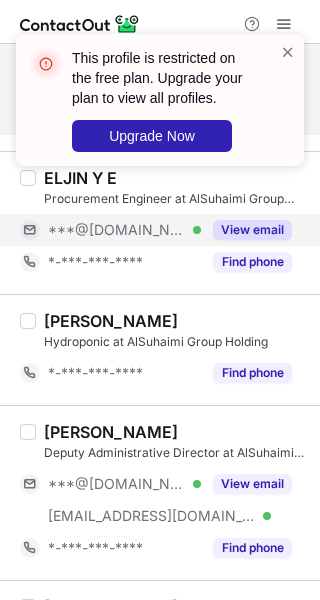 scroll, scrollTop: 666, scrollLeft: 0, axis: vertical 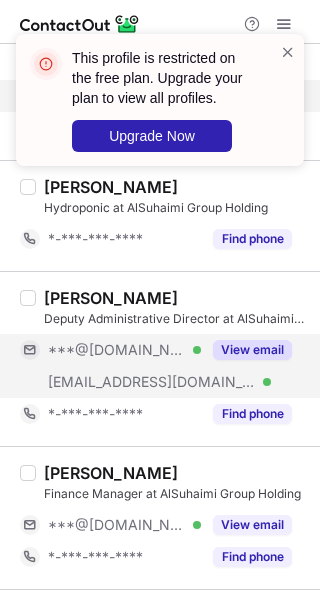 click on "View email" at bounding box center [252, 350] 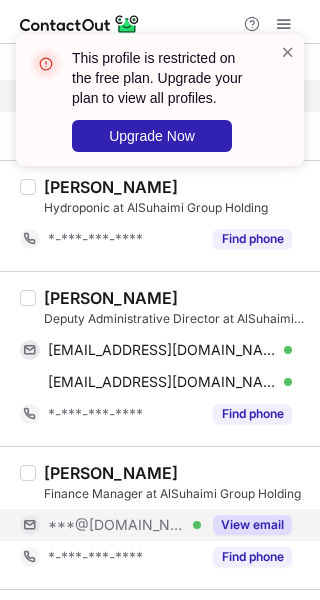 click on "View email" at bounding box center (252, 525) 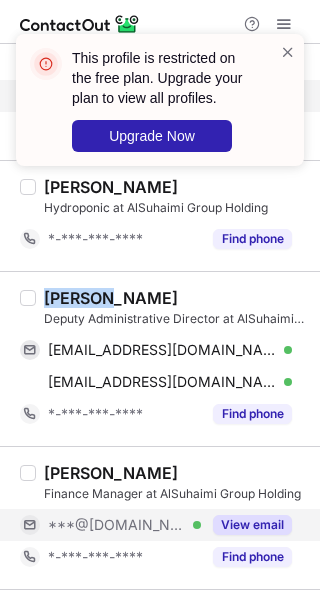 click on "Faisal Alheji" at bounding box center [111, 298] 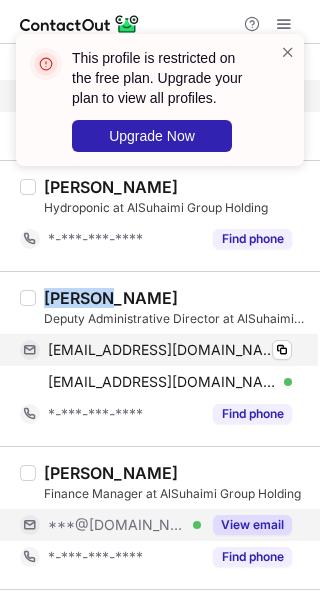 copy on "Faisal" 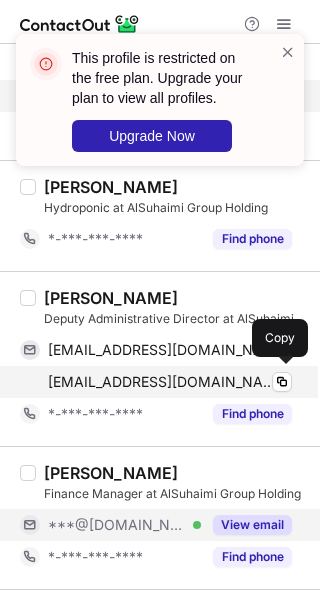 drag, startPoint x: 229, startPoint y: 380, endPoint x: 305, endPoint y: 391, distance: 76.79192 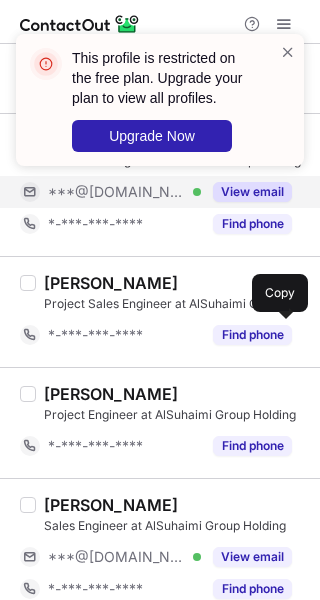 scroll, scrollTop: 1166, scrollLeft: 0, axis: vertical 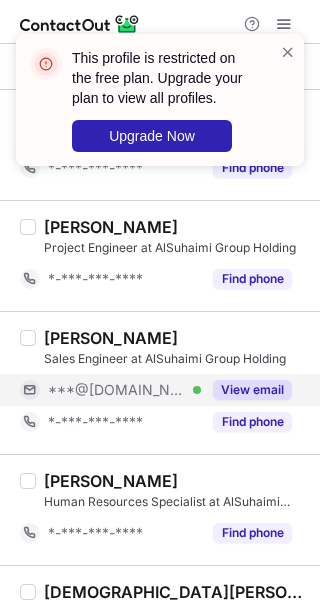 click on "View email" at bounding box center (252, 390) 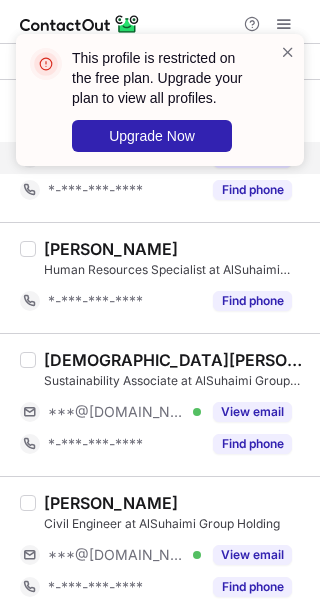 scroll, scrollTop: 1500, scrollLeft: 0, axis: vertical 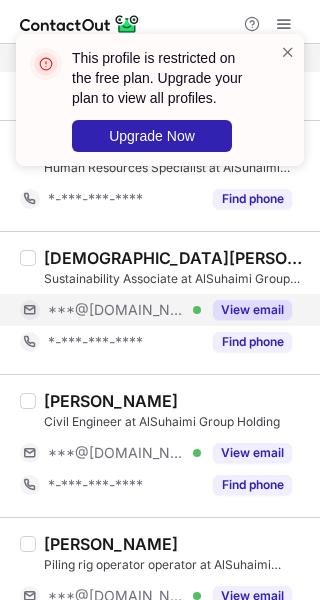 click on "View email" at bounding box center [246, 310] 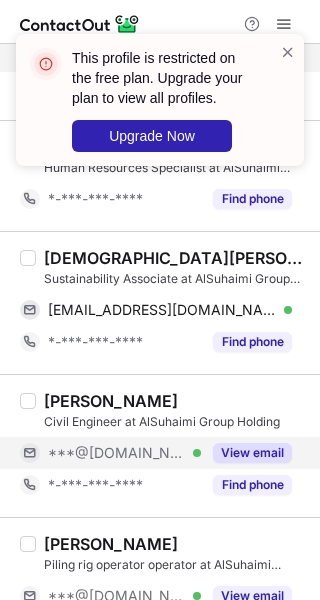 click on "View email" at bounding box center [252, 453] 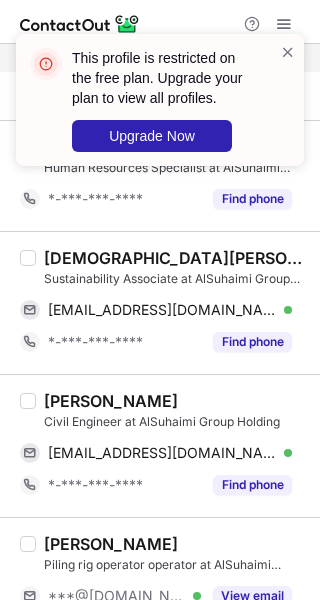 click on "Bhagavath Kumar Ganesan" at bounding box center [176, 258] 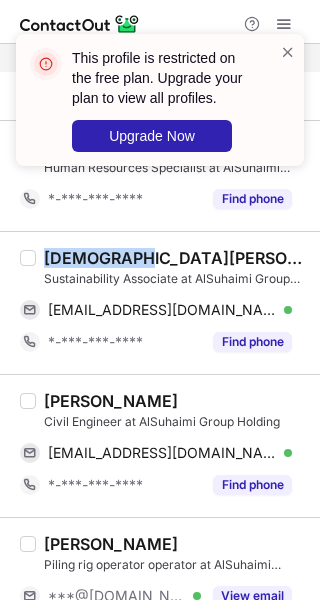 click on "Bhagavath Kumar Ganesan" at bounding box center [176, 258] 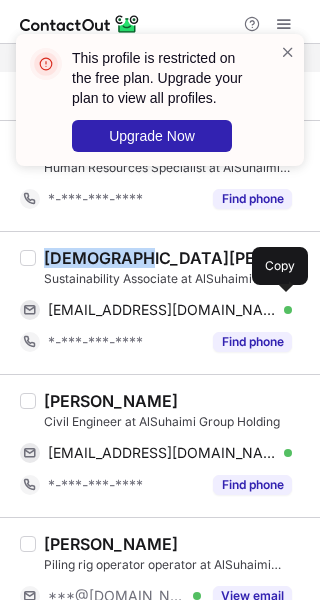 drag, startPoint x: 214, startPoint y: 302, endPoint x: 305, endPoint y: 375, distance: 116.6619 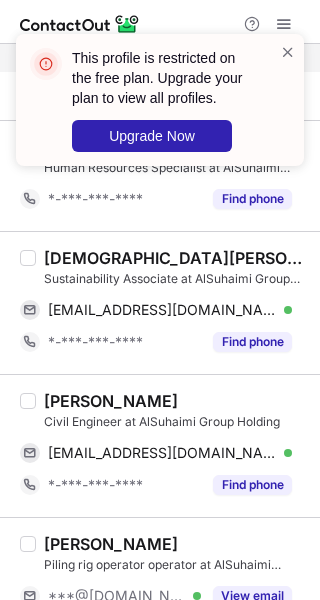 click on "Firdhouz Mohamed R" at bounding box center (111, 401) 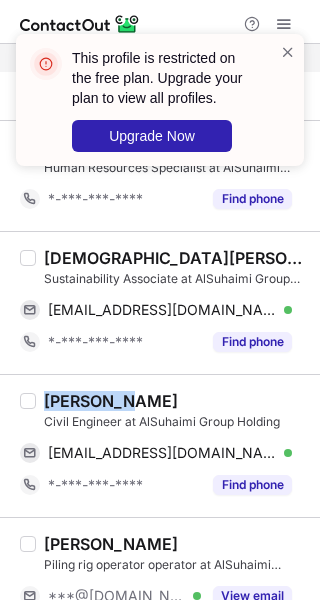 click on "Firdhouz Mohamed R" at bounding box center (111, 401) 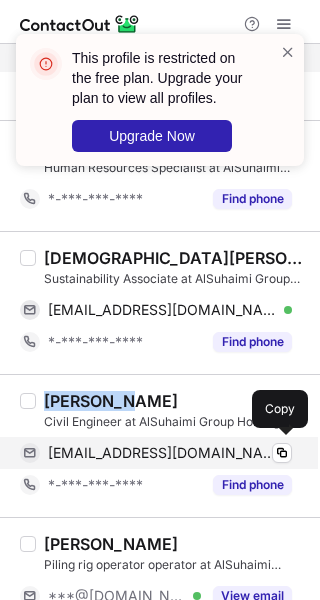 drag, startPoint x: 206, startPoint y: 450, endPoint x: 315, endPoint y: 487, distance: 115.10864 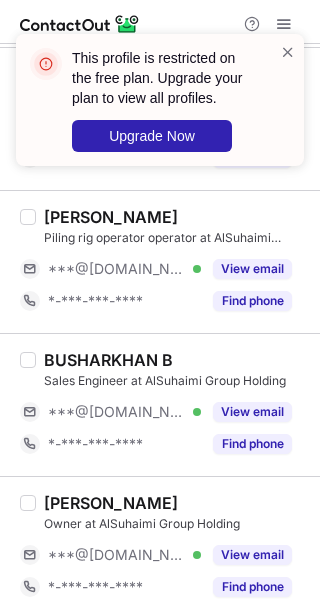 scroll, scrollTop: 1833, scrollLeft: 0, axis: vertical 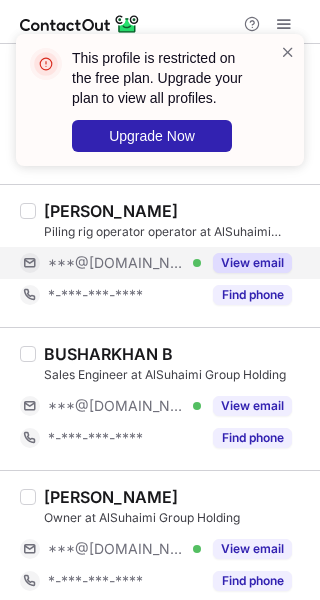 click on "View email" at bounding box center [252, 263] 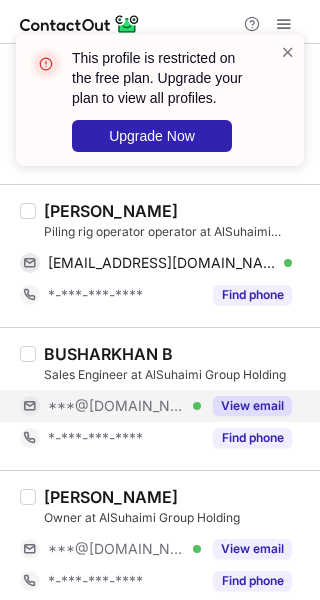 click on "View email" at bounding box center (252, 406) 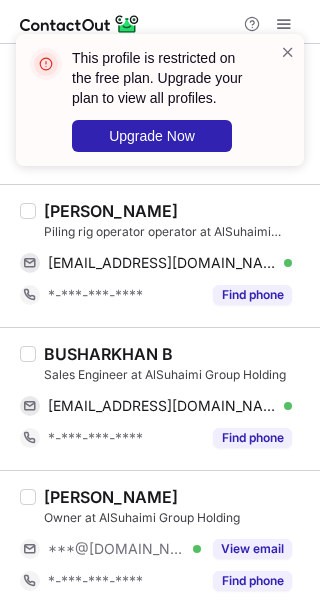 click on "BUSHARKHAN B" at bounding box center (108, 354) 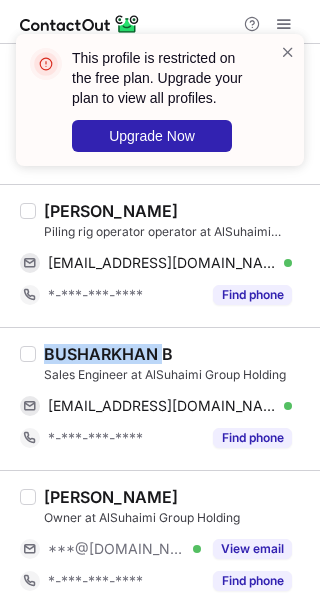 click on "BUSHARKHAN B" at bounding box center [108, 354] 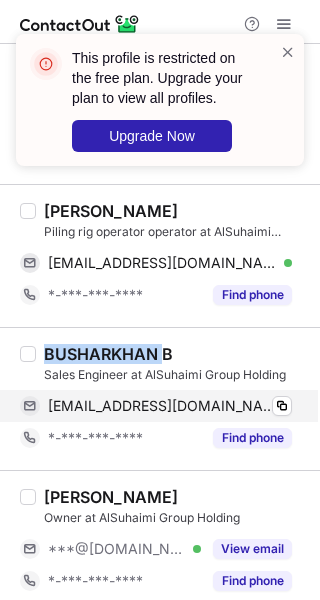 copy on "BUSHARKHAN" 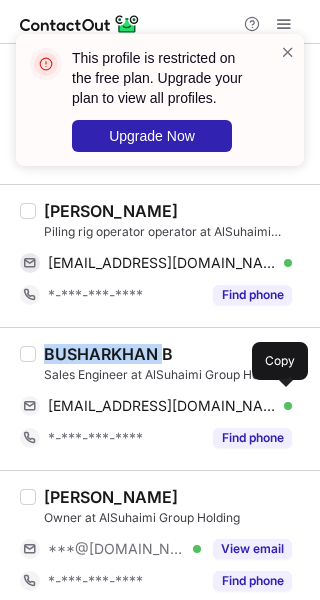 drag, startPoint x: 117, startPoint y: 393, endPoint x: 298, endPoint y: 487, distance: 203.95343 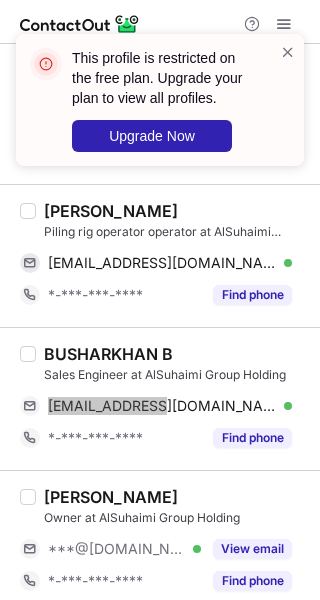 scroll, scrollTop: 1666, scrollLeft: 0, axis: vertical 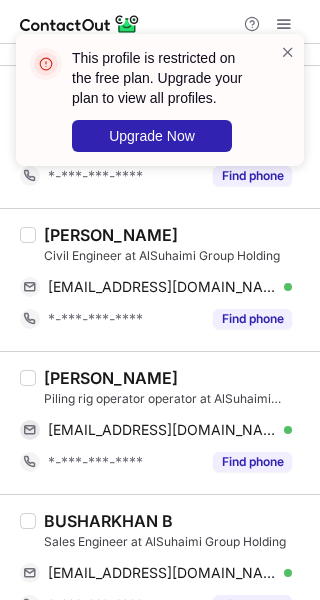 click on "Akash murugan" at bounding box center [111, 378] 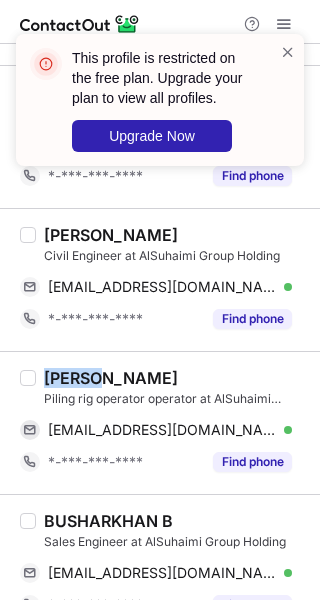 click on "Akash murugan" at bounding box center (111, 378) 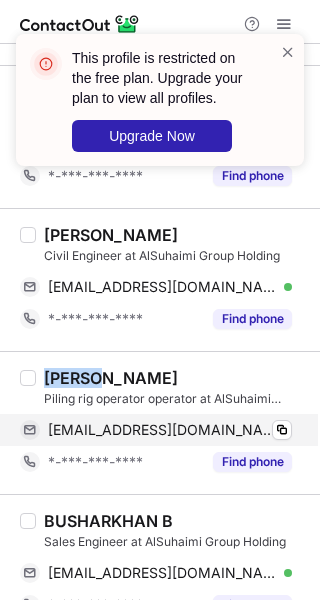 copy on "Akash" 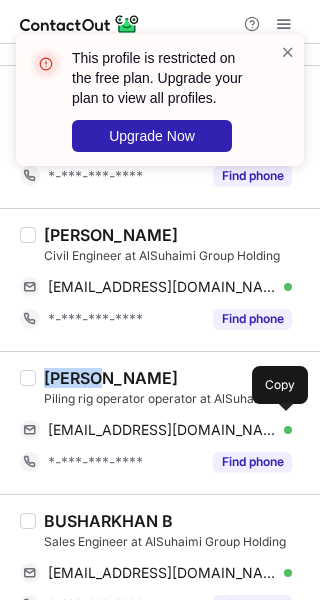 drag, startPoint x: 226, startPoint y: 424, endPoint x: 295, endPoint y: 447, distance: 72.73238 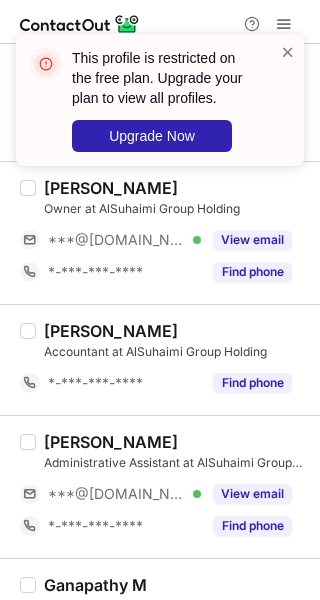scroll, scrollTop: 2166, scrollLeft: 0, axis: vertical 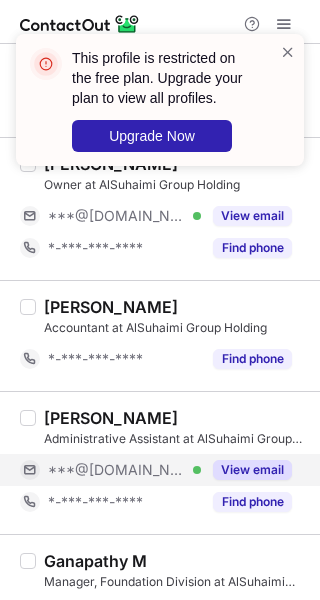 drag, startPoint x: 257, startPoint y: 468, endPoint x: 247, endPoint y: 475, distance: 12.206555 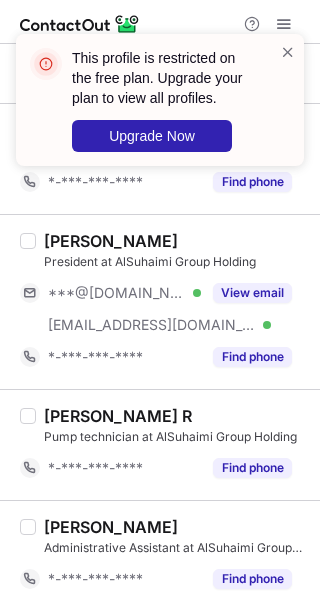 scroll, scrollTop: 2856, scrollLeft: 0, axis: vertical 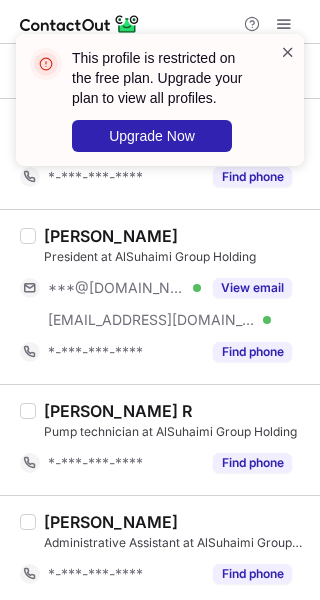 click at bounding box center (288, 52) 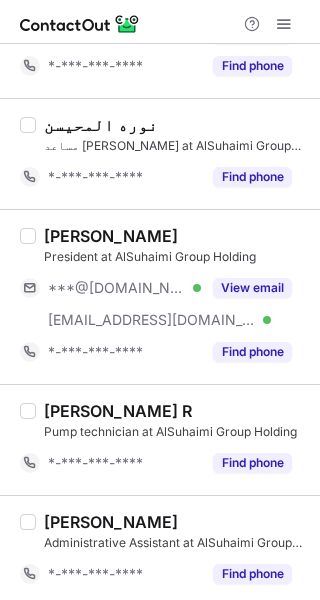 click at bounding box center (284, 24) 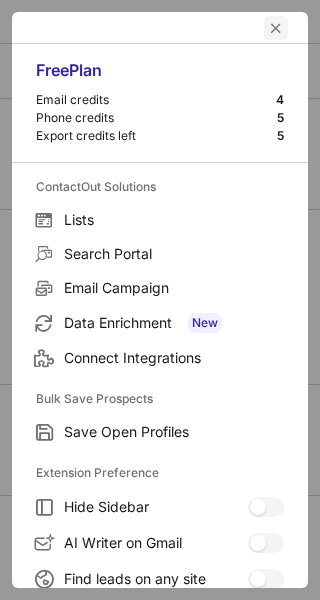 click at bounding box center (276, 28) 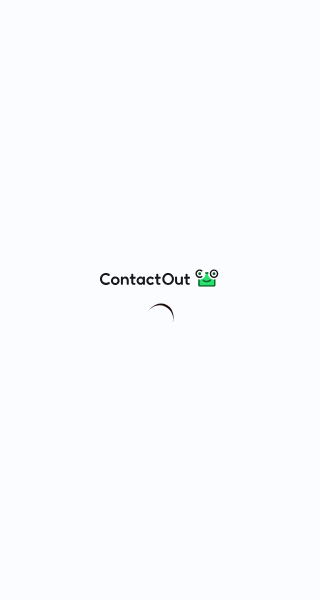 scroll, scrollTop: 0, scrollLeft: 0, axis: both 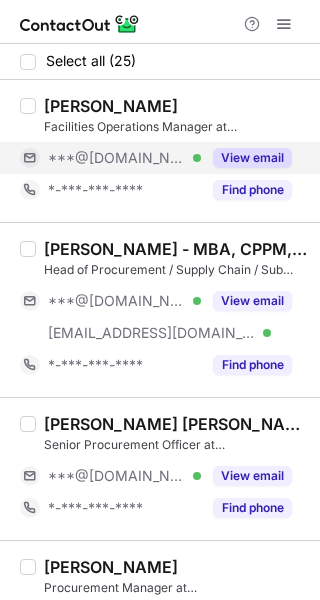click on "View email" at bounding box center [252, 158] 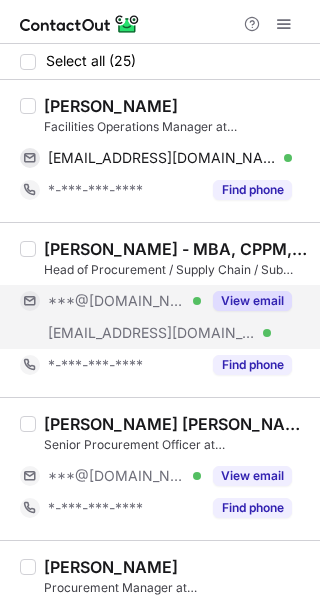 click on "View email" at bounding box center (252, 301) 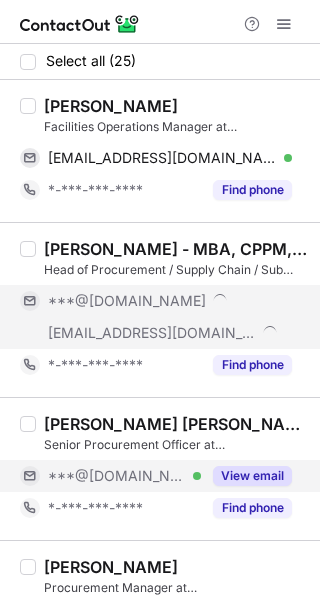 click on "View email" at bounding box center (246, 476) 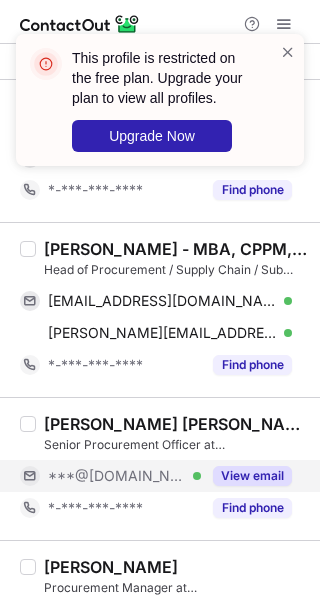 click on "Syed Azhar - MBA, CPPM, CSCP" at bounding box center (176, 249) 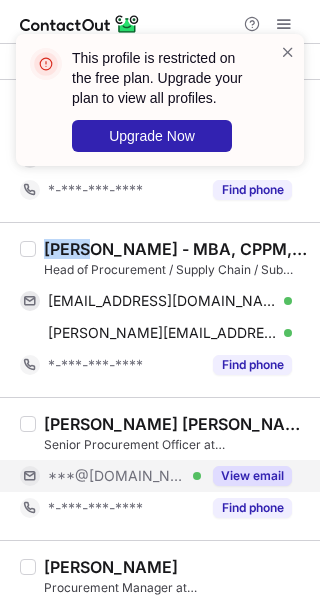 click on "Syed Azhar - MBA, CPPM, CSCP" at bounding box center (176, 249) 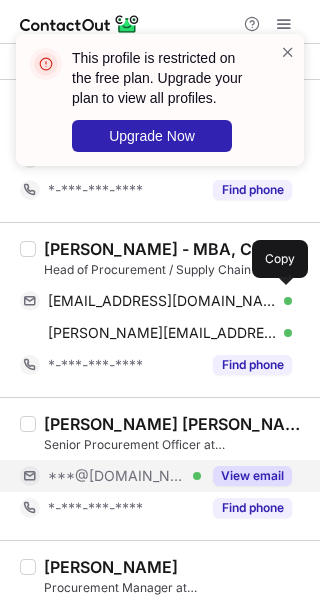 drag, startPoint x: 227, startPoint y: 297, endPoint x: 278, endPoint y: 277, distance: 54.781384 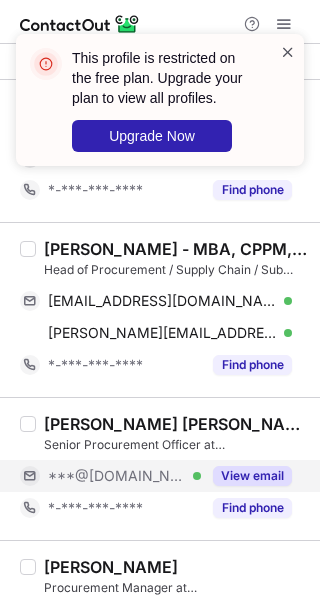 click at bounding box center (288, 52) 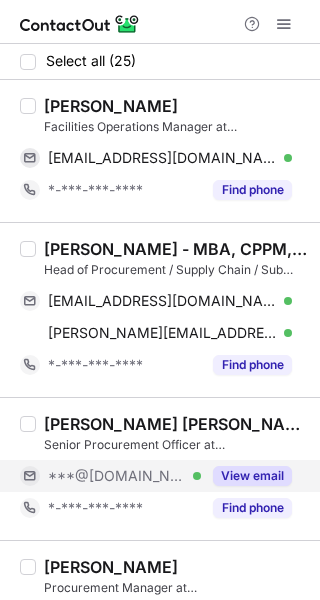 click on "Hisham Abdullah" at bounding box center [111, 106] 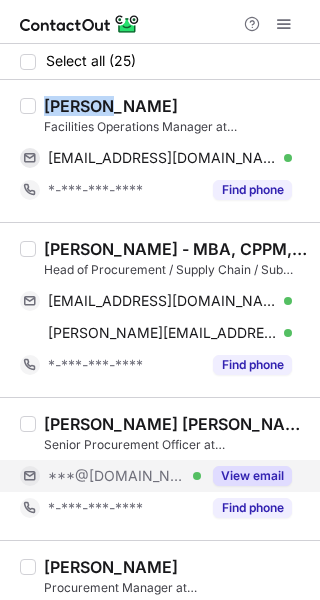 click on "Hisham Abdullah" at bounding box center [111, 106] 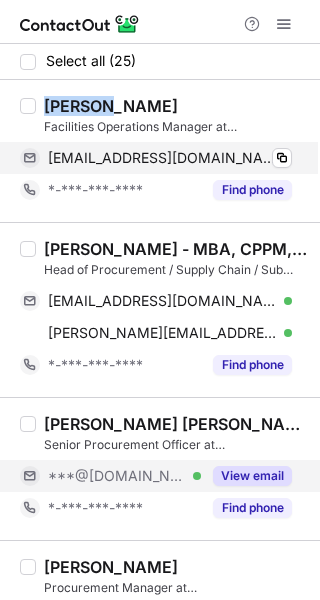 copy on "Hisham" 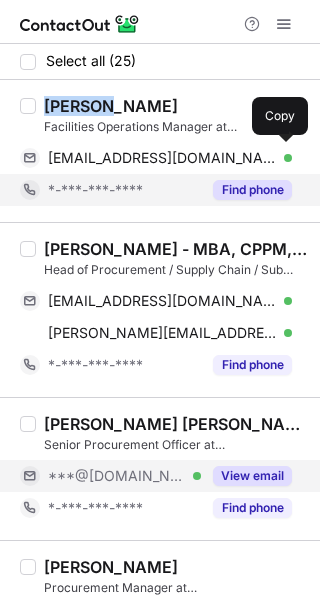 drag, startPoint x: 217, startPoint y: 157, endPoint x: 287, endPoint y: 181, distance: 74 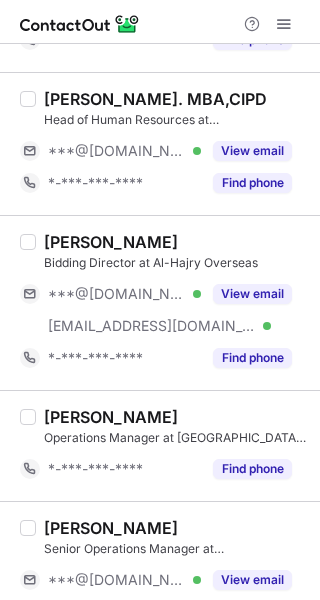 scroll, scrollTop: 999, scrollLeft: 0, axis: vertical 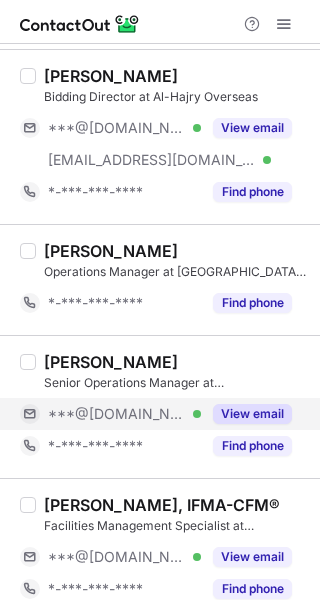 click on "View email" at bounding box center [246, 414] 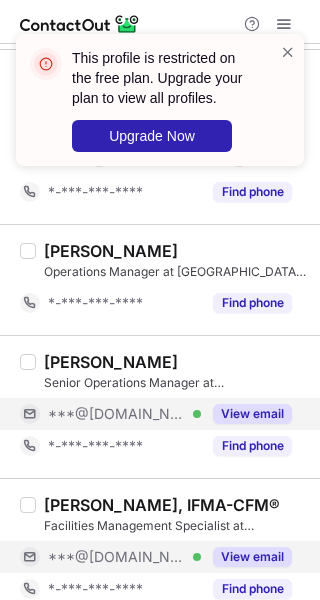 click on "View email" at bounding box center [246, 557] 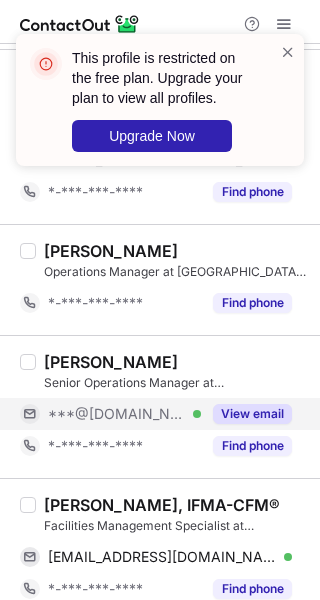 click on "Galal Basha, IFMA-CFM®" at bounding box center [162, 505] 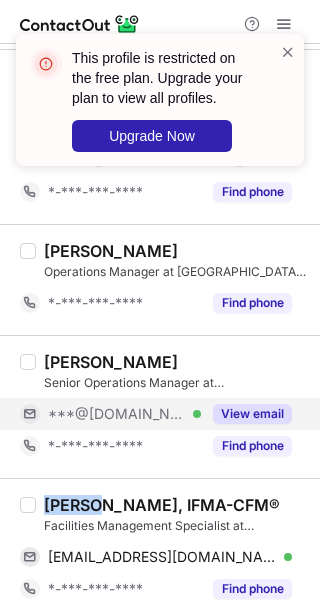 click on "Galal Basha, IFMA-CFM®" at bounding box center [162, 505] 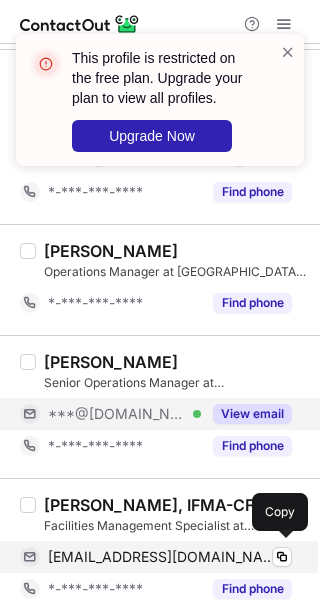 drag, startPoint x: 227, startPoint y: 547, endPoint x: 283, endPoint y: 469, distance: 96.02083 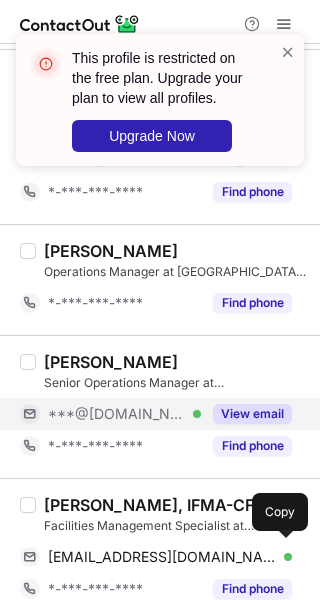 click on "galalelbasha07@gmail.com" at bounding box center [162, 557] 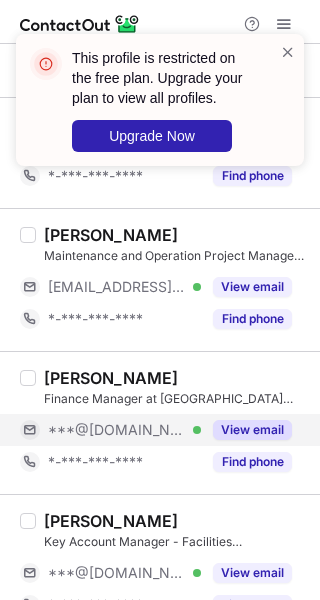 scroll, scrollTop: 2166, scrollLeft: 0, axis: vertical 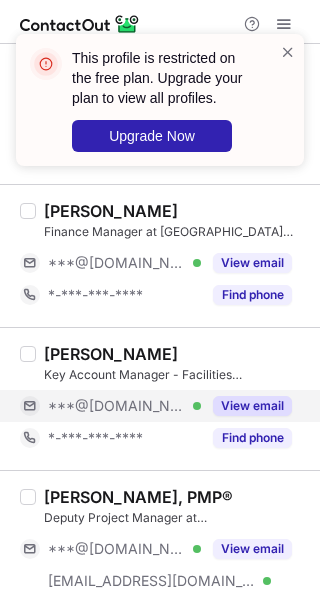 click on "View email" at bounding box center [252, 406] 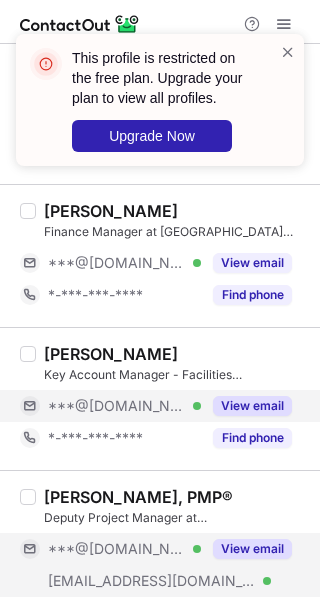 click on "View email" at bounding box center (252, 549) 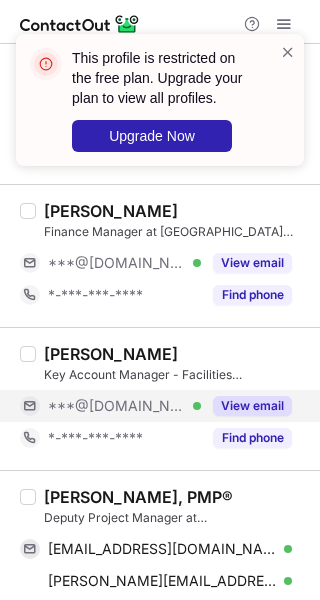 click on "Fares Alhazmi, PMP®" at bounding box center (138, 497) 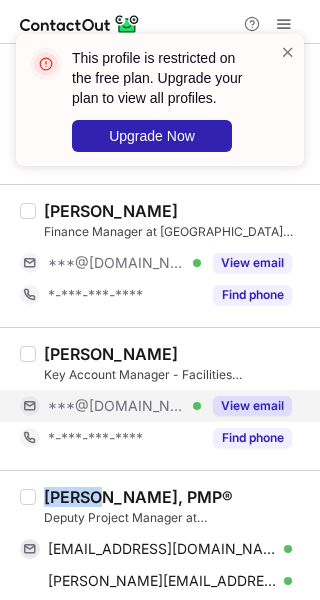 click on "Fares Alhazmi, PMP®" at bounding box center [138, 497] 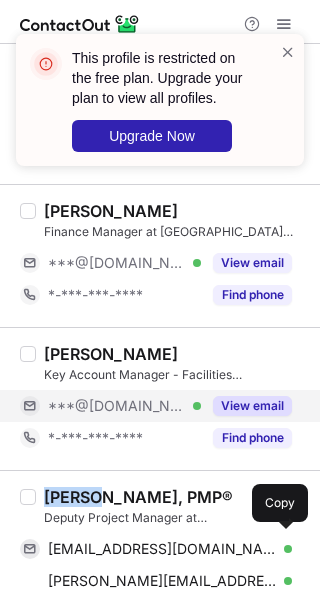 drag, startPoint x: 255, startPoint y: 541, endPoint x: 298, endPoint y: 503, distance: 57.384666 